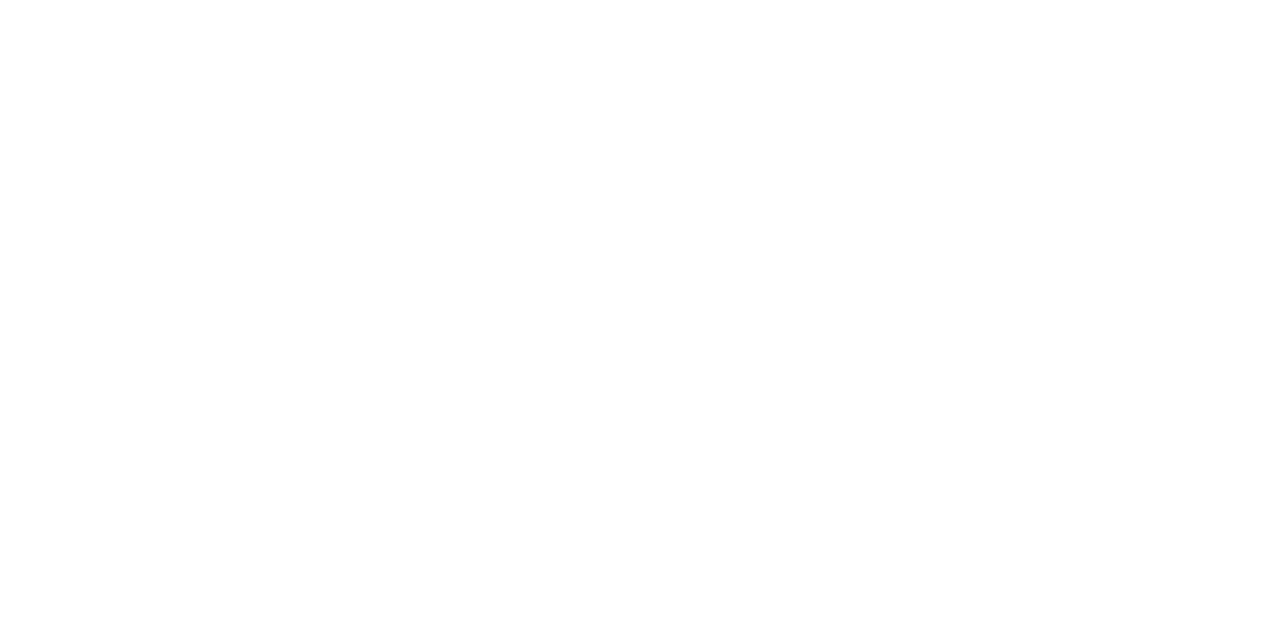 scroll, scrollTop: 0, scrollLeft: 0, axis: both 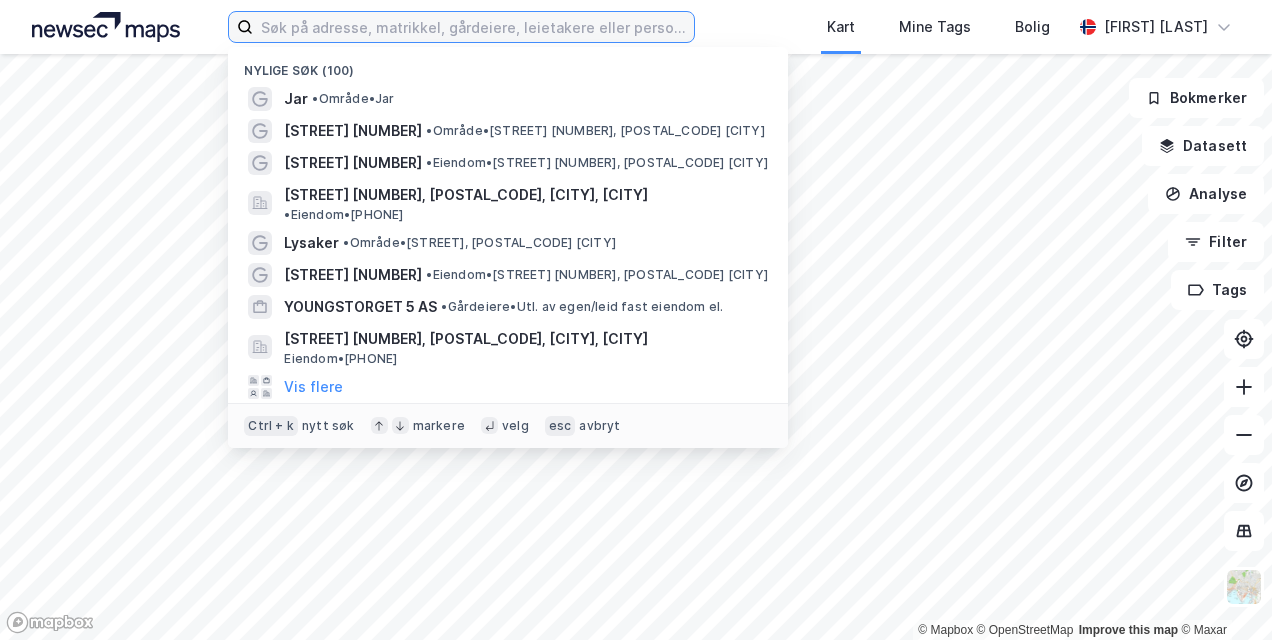 click at bounding box center [473, 27] 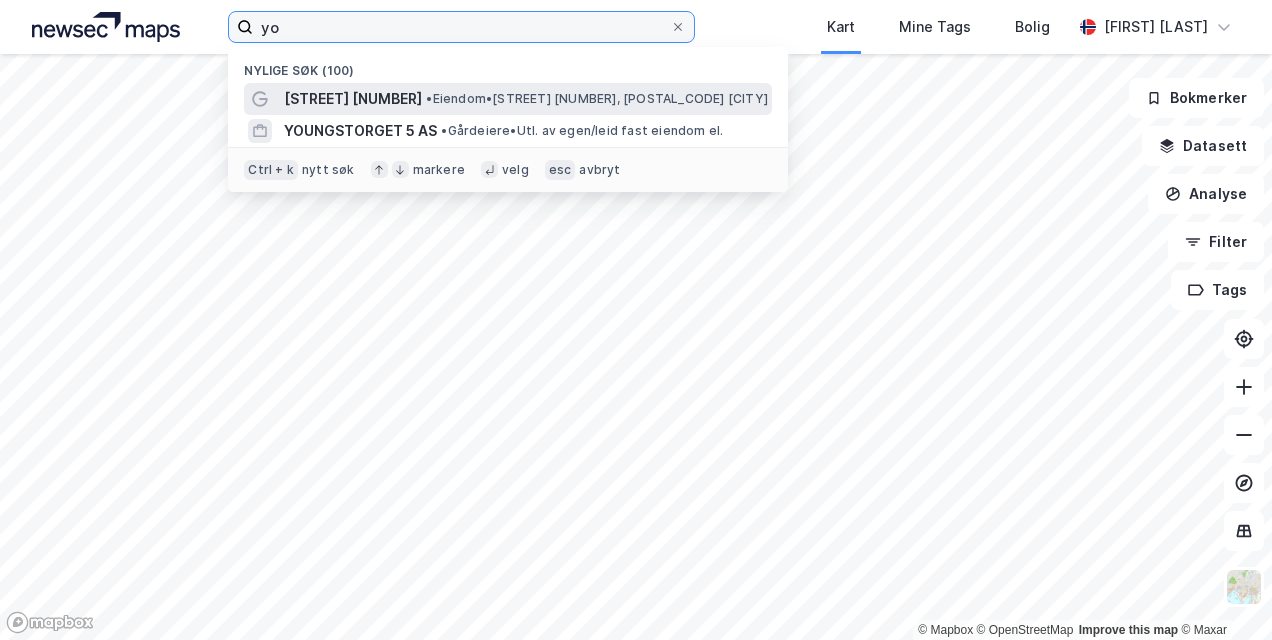 type on "yo" 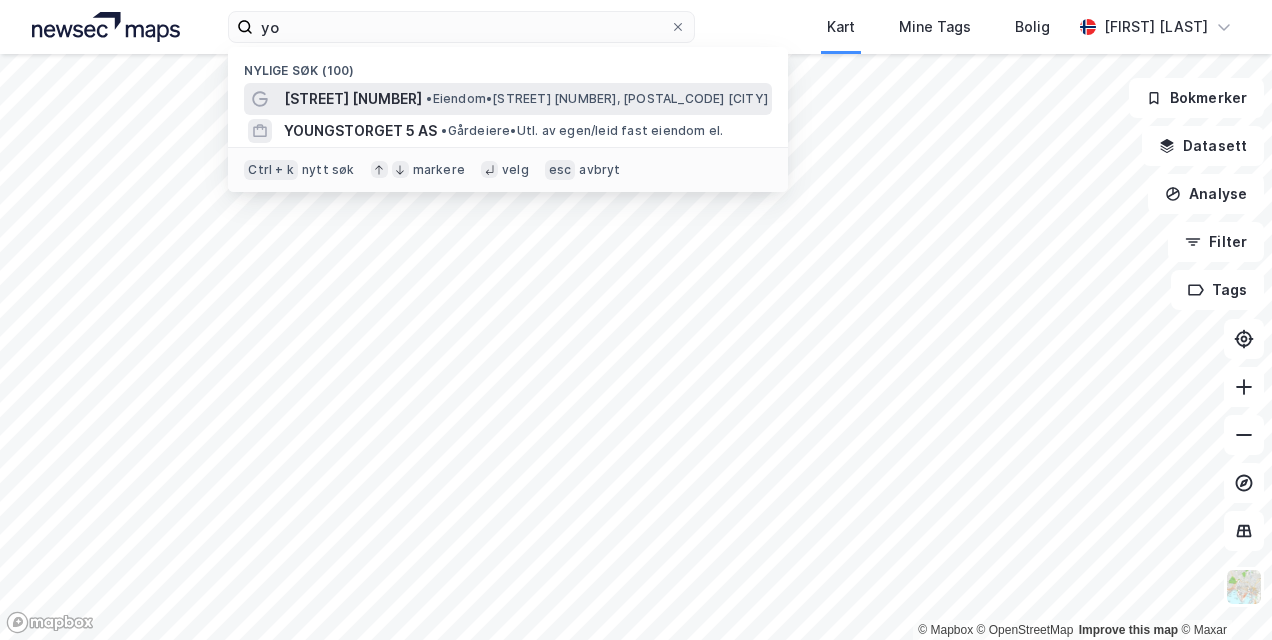 click on "[STREET] [NUMBER]" at bounding box center [353, 99] 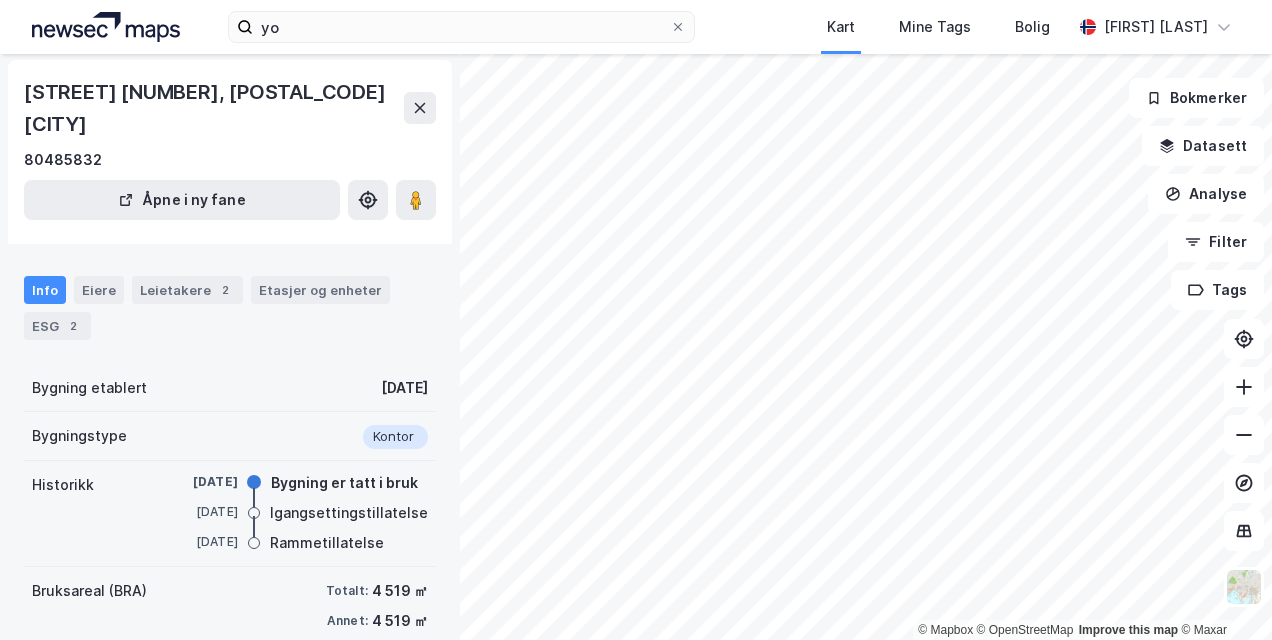 scroll, scrollTop: 66, scrollLeft: 0, axis: vertical 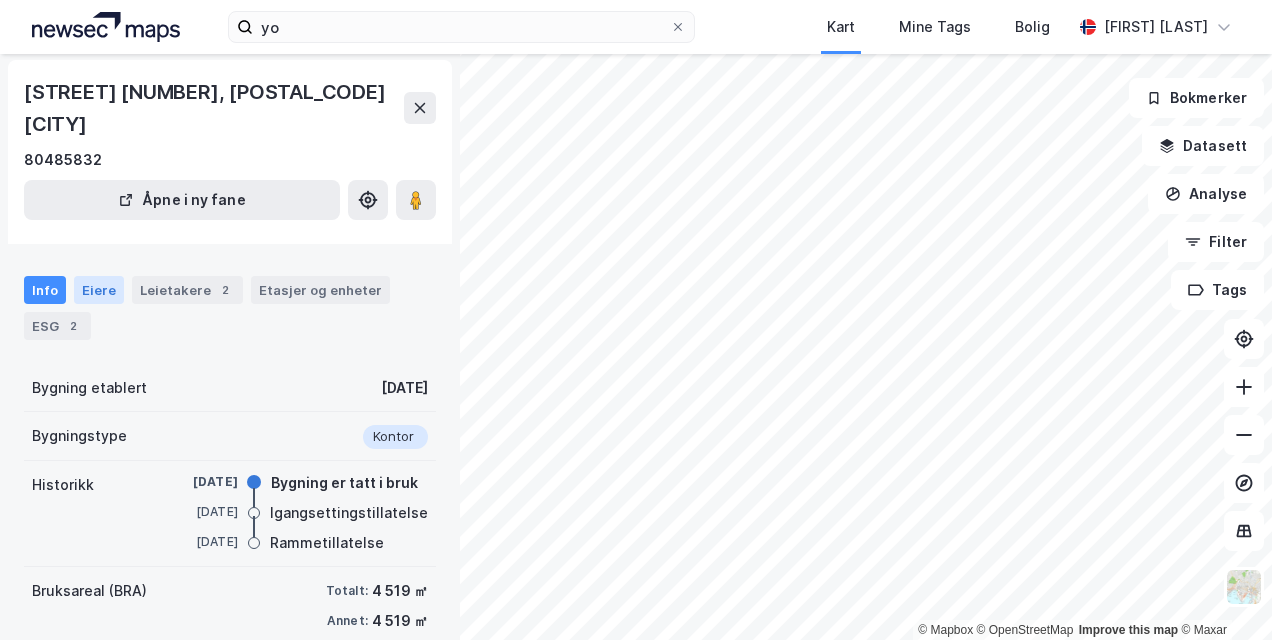 click on "Eiere" at bounding box center [99, 290] 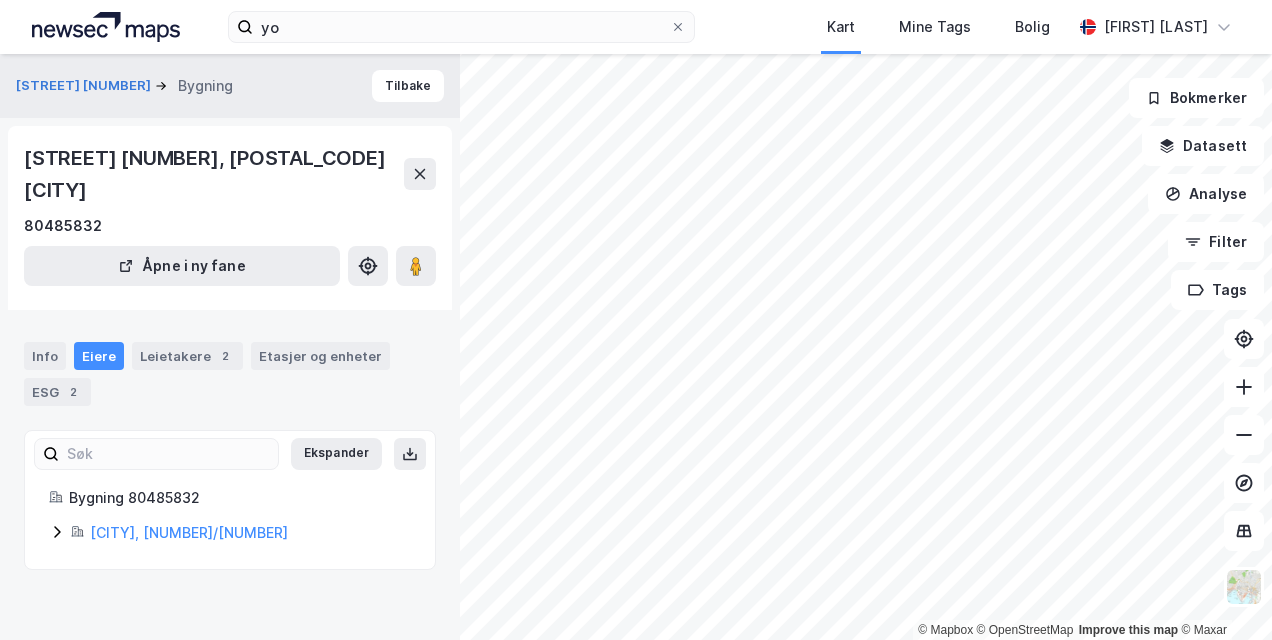 click 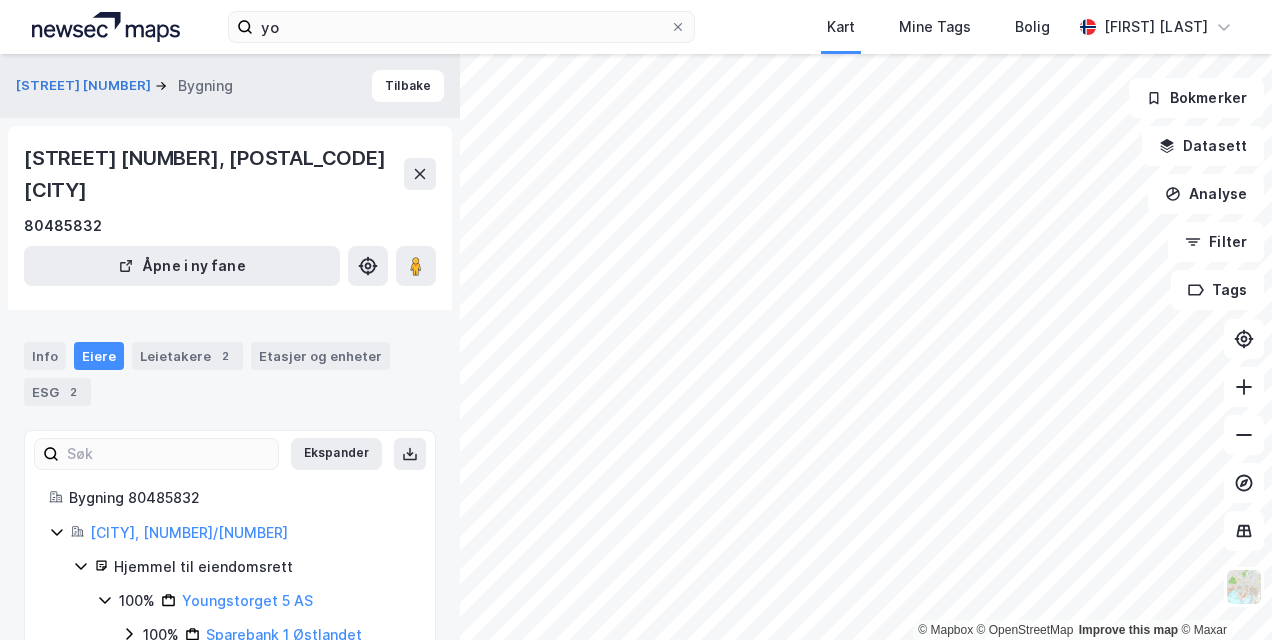 scroll, scrollTop: 24, scrollLeft: 0, axis: vertical 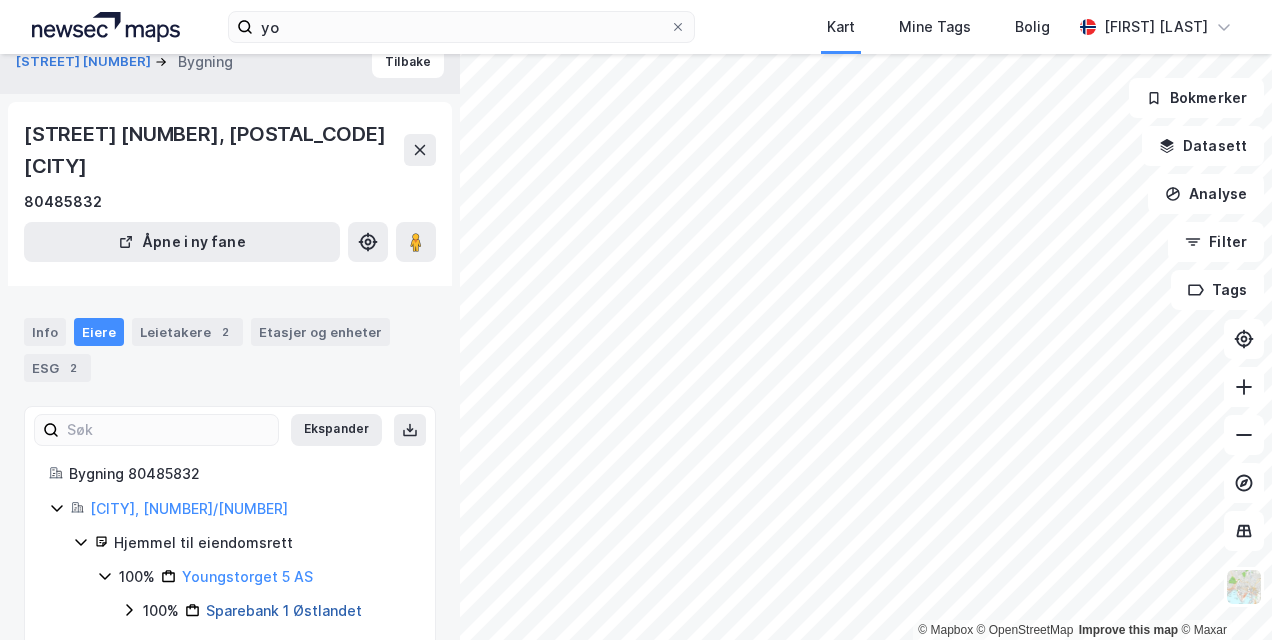 click on "Sparebank 1 Østlandet" at bounding box center [284, 610] 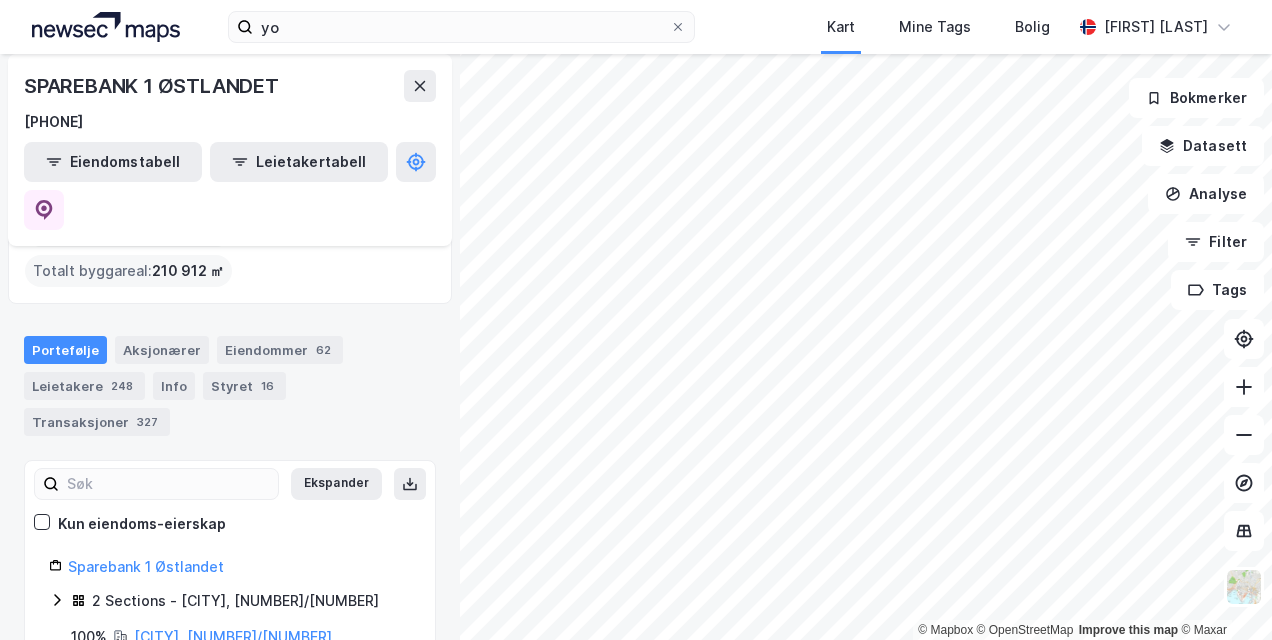 scroll, scrollTop: 200, scrollLeft: 0, axis: vertical 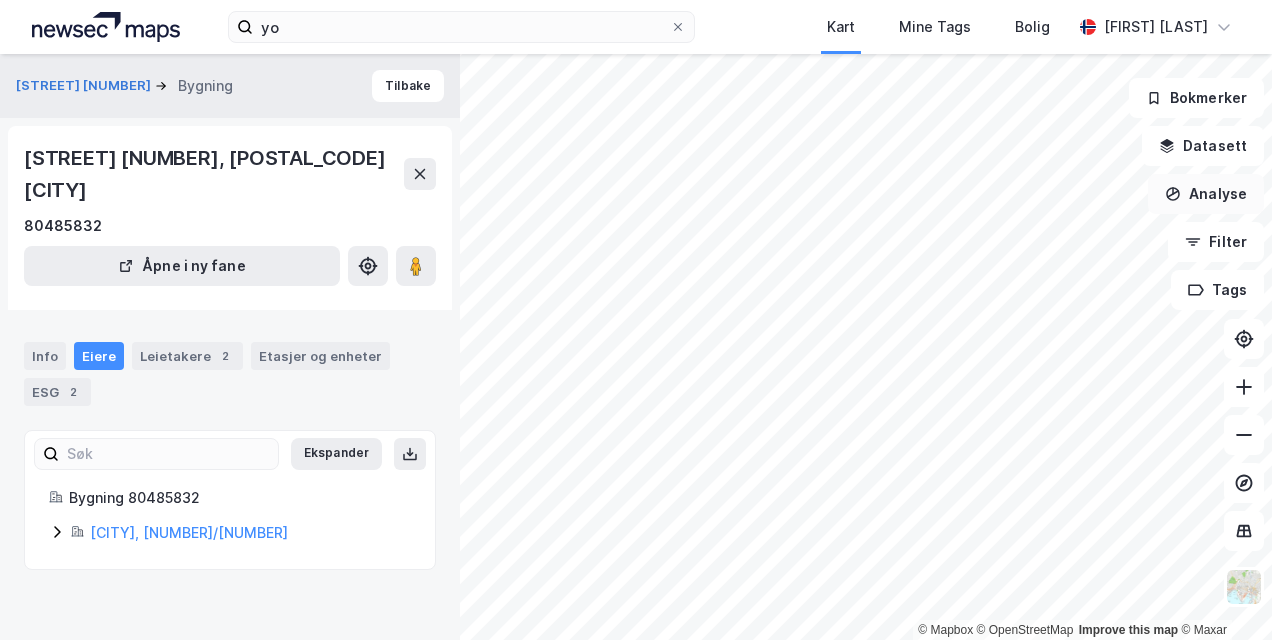 click on "Analyse" at bounding box center (1206, 194) 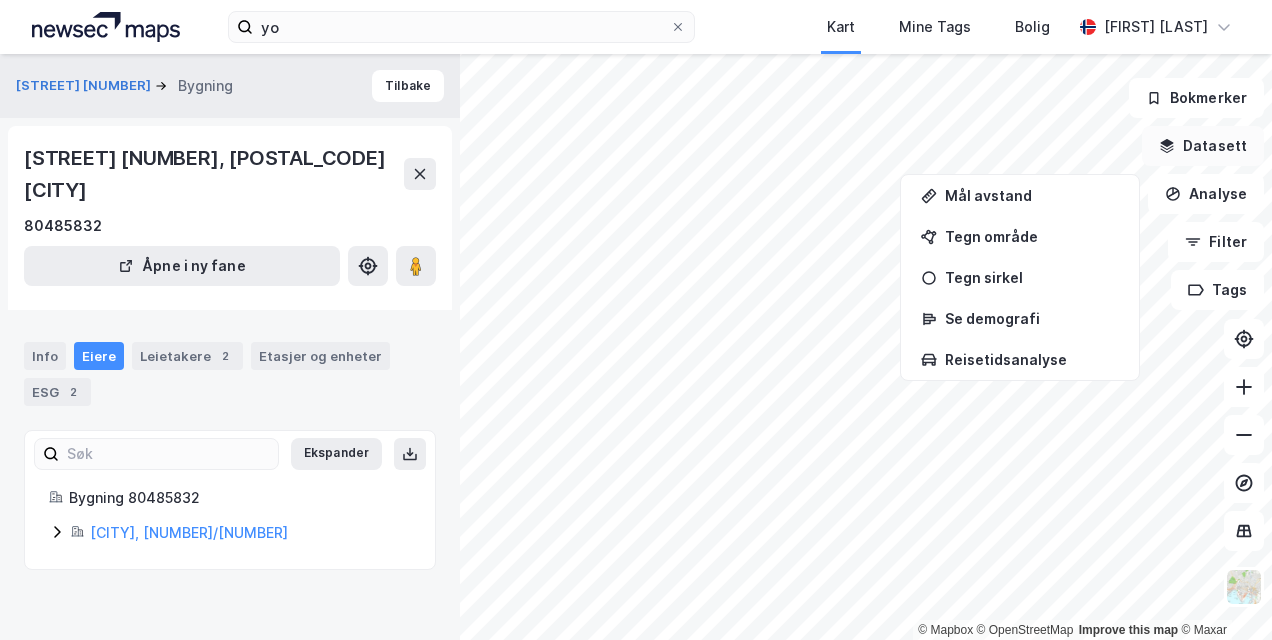 click on "Datasett" at bounding box center [1203, 146] 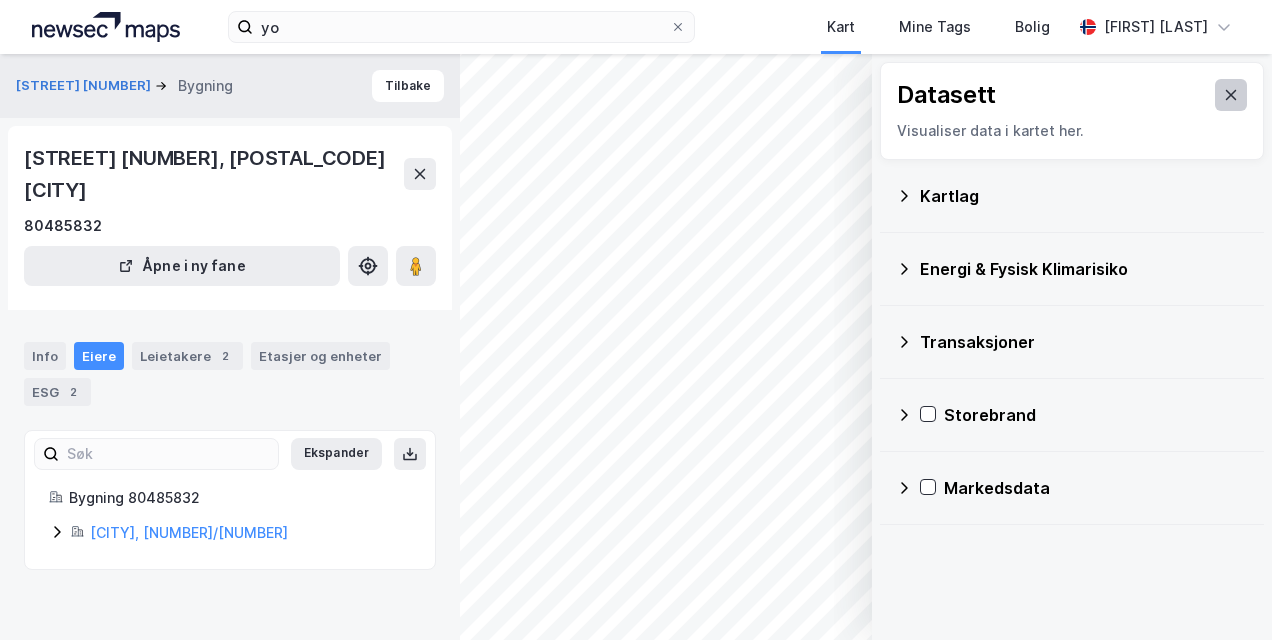click 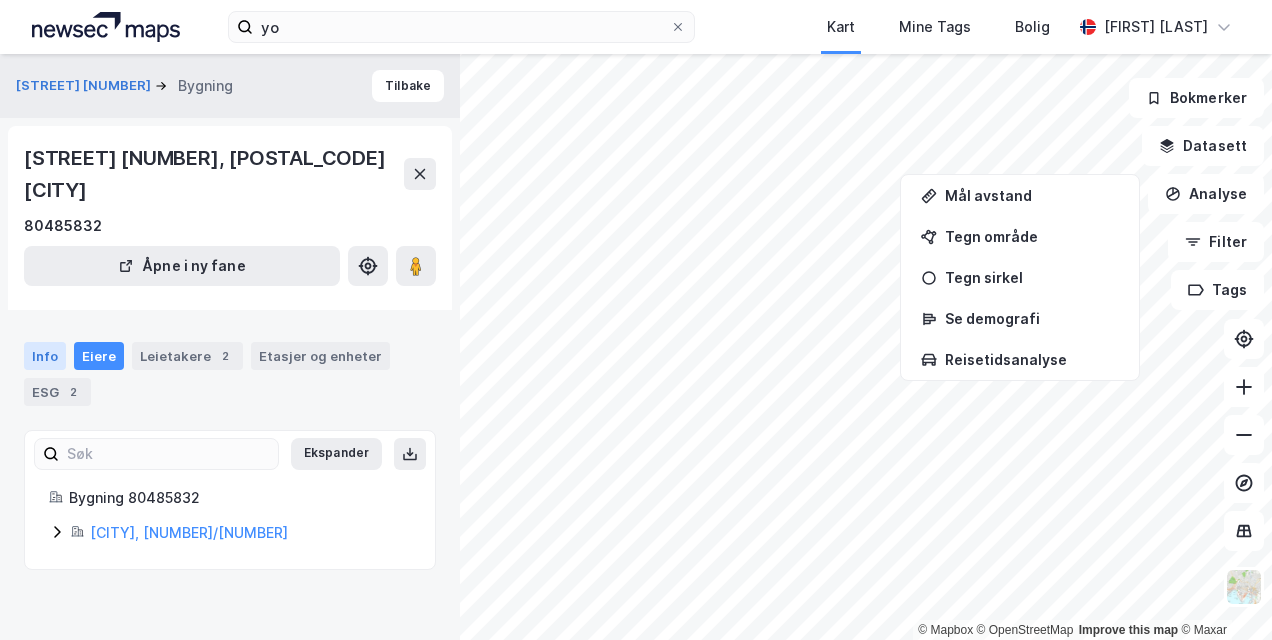 click on "Info" at bounding box center [45, 356] 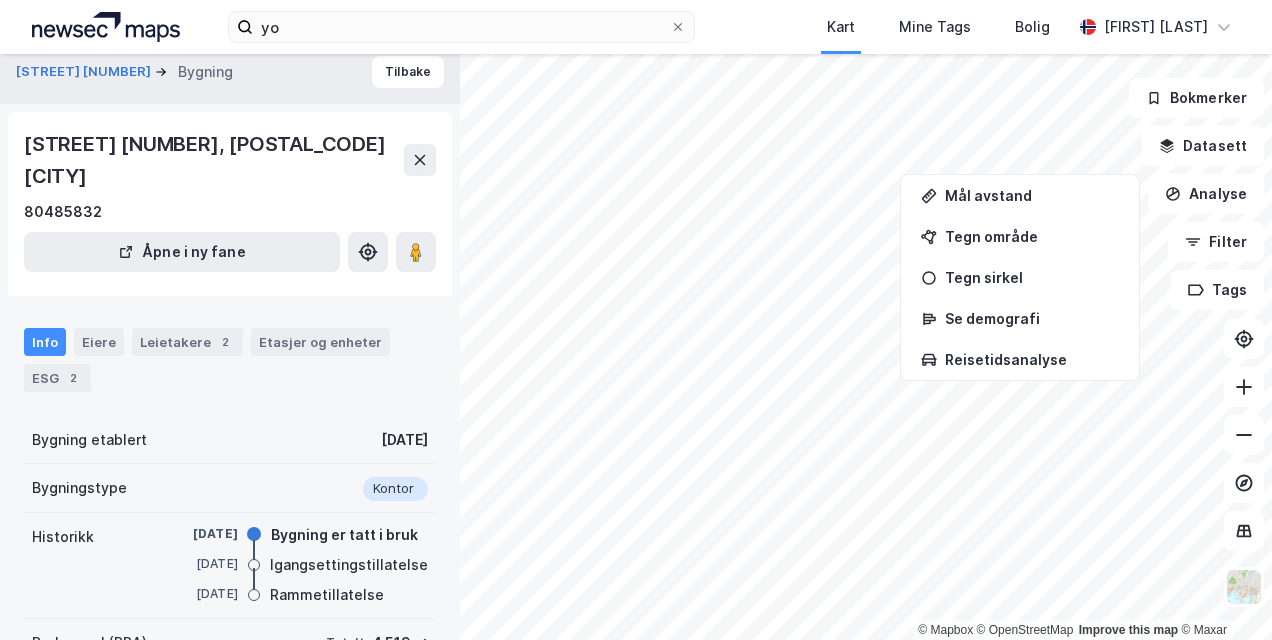scroll, scrollTop: 0, scrollLeft: 0, axis: both 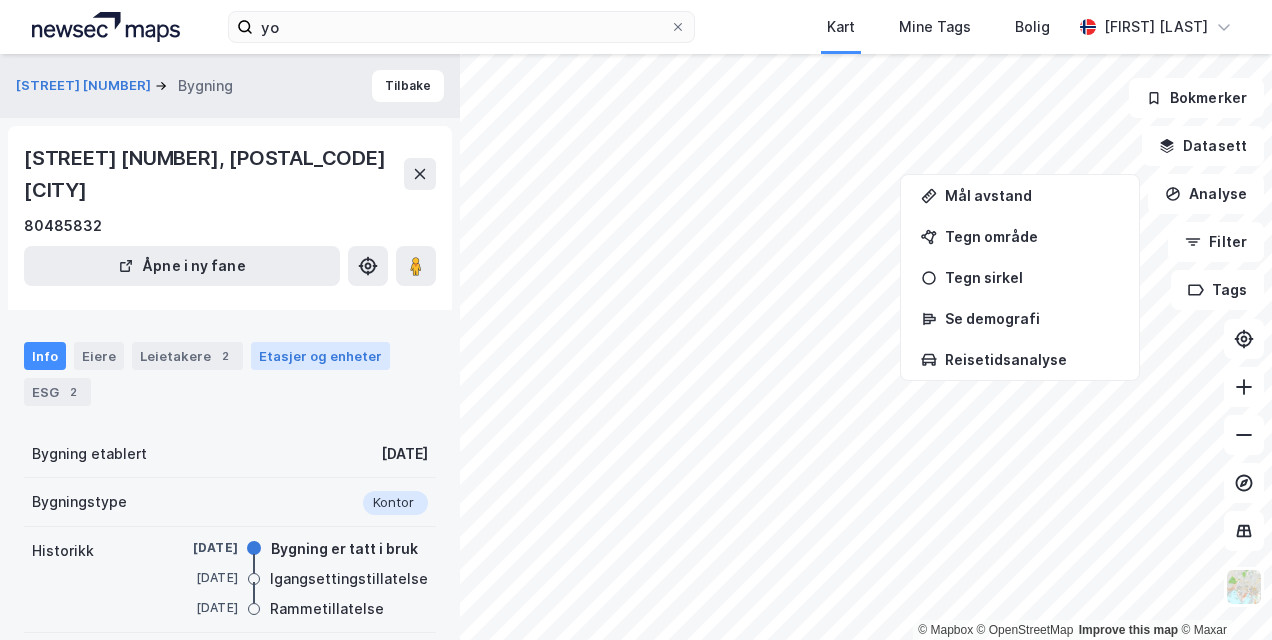 click on "Etasjer og enheter" at bounding box center [320, 356] 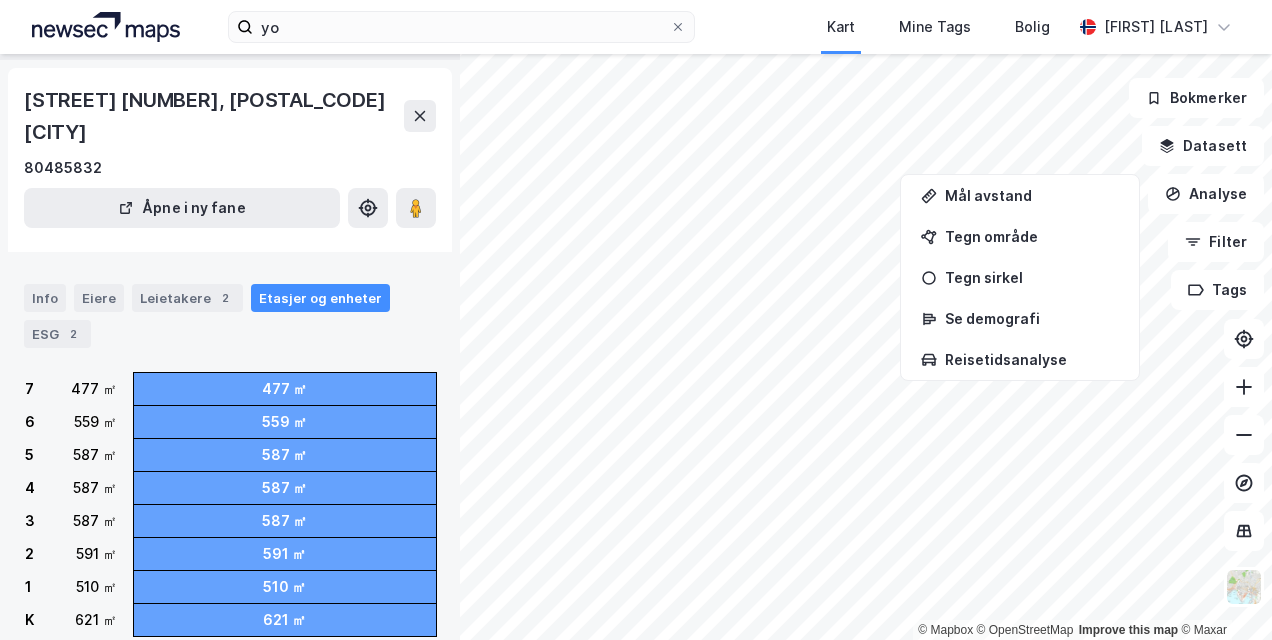 scroll, scrollTop: 56, scrollLeft: 0, axis: vertical 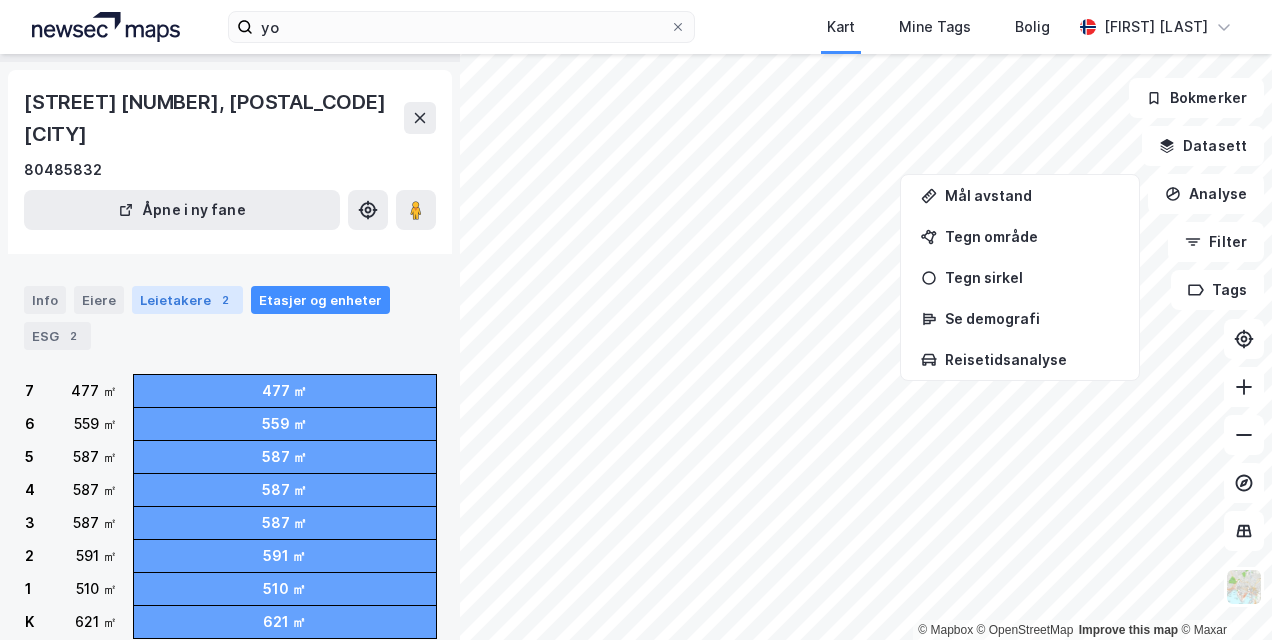 click on "Leietakere 2" at bounding box center (187, 300) 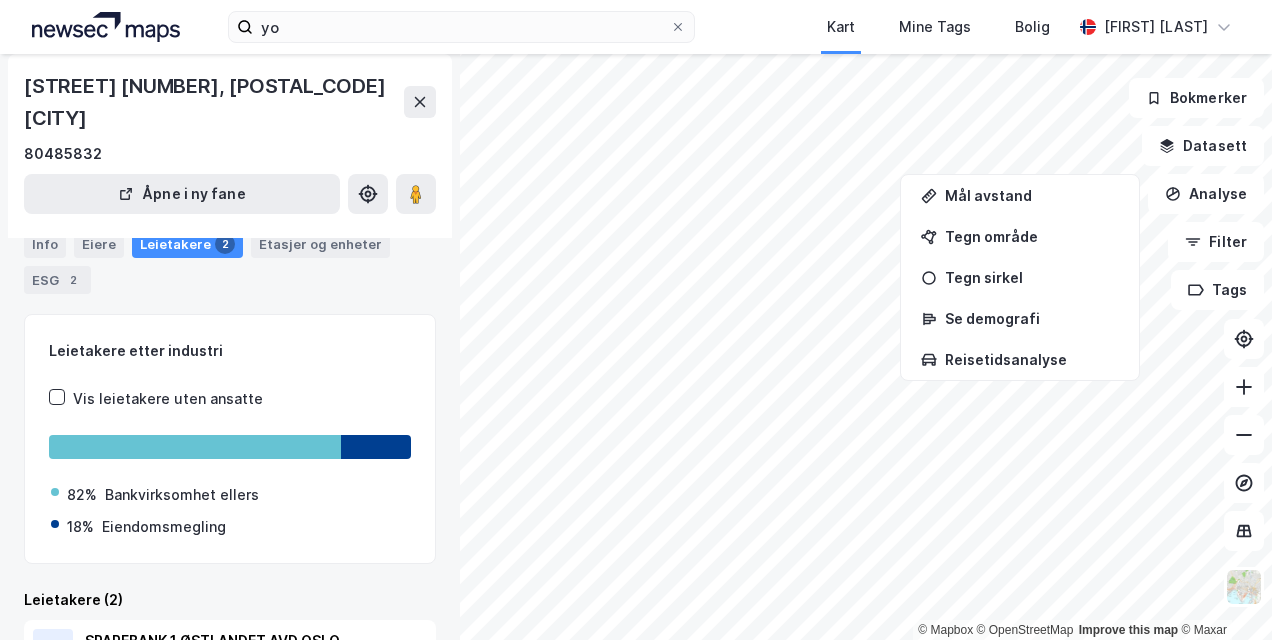 scroll, scrollTop: 20, scrollLeft: 0, axis: vertical 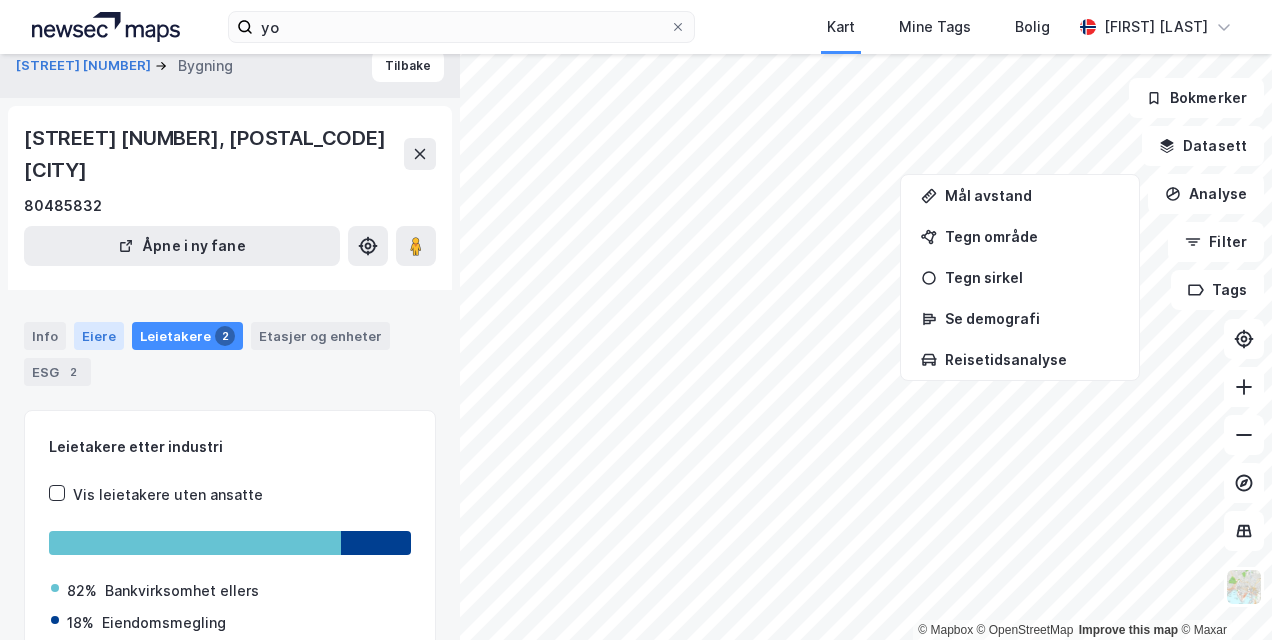 click on "Eiere" at bounding box center (99, 336) 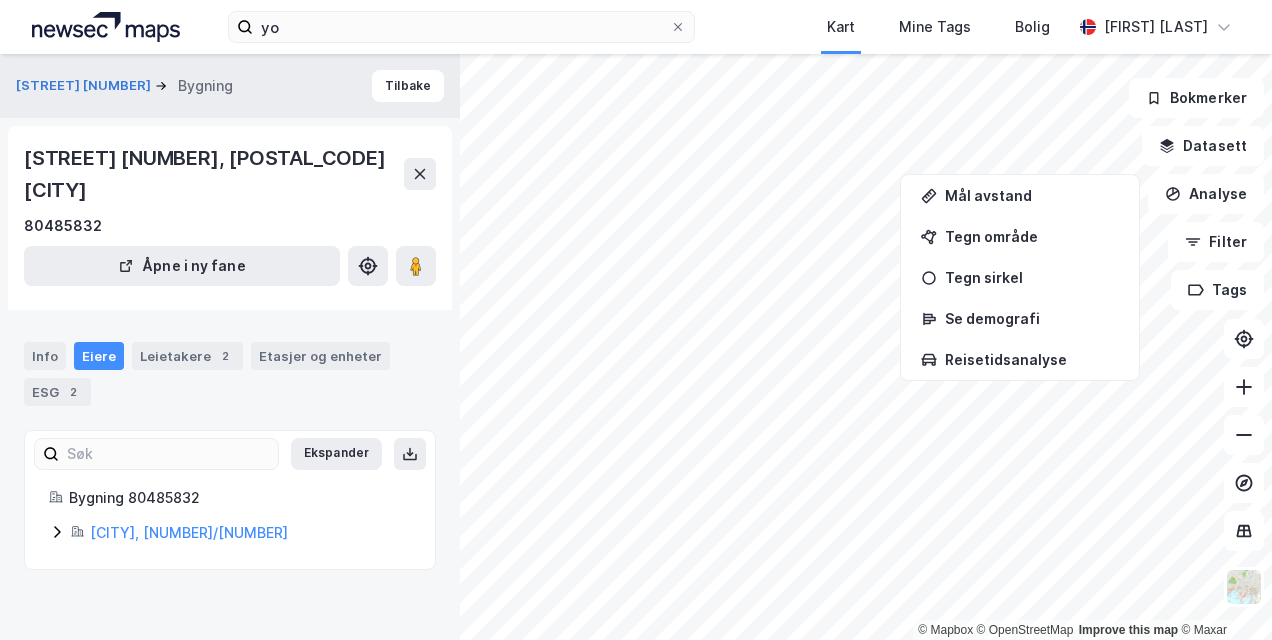 scroll, scrollTop: 0, scrollLeft: 0, axis: both 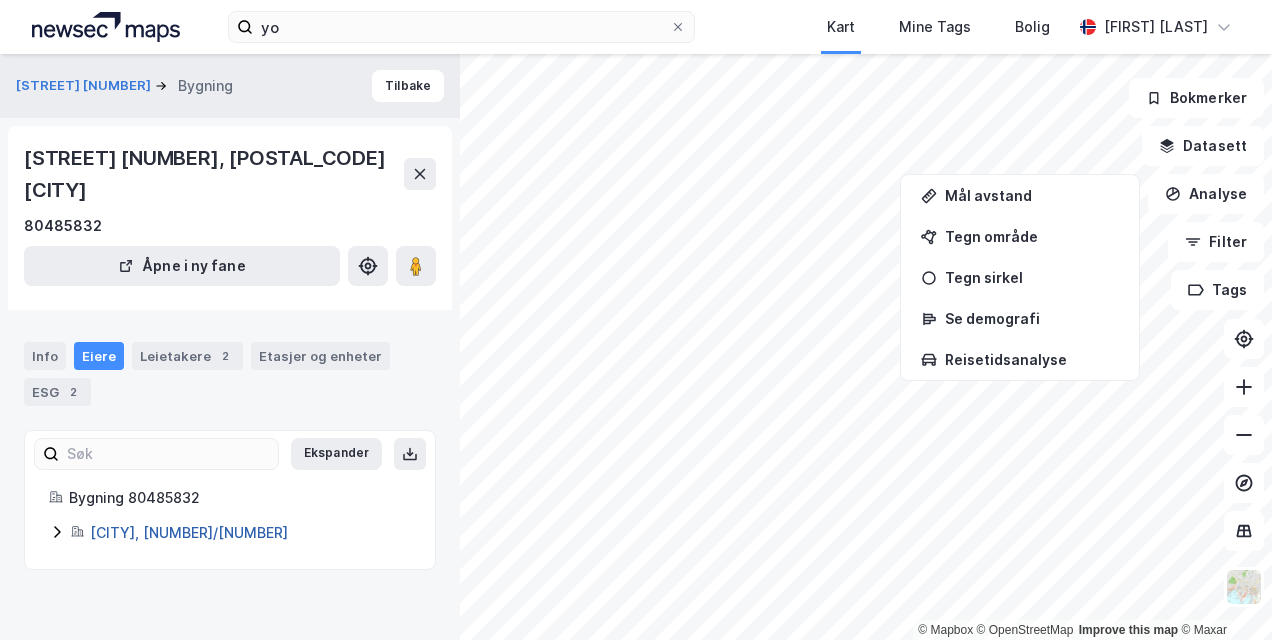 click on "[CITY], [NUMBER]/[NUMBER]" at bounding box center [189, 532] 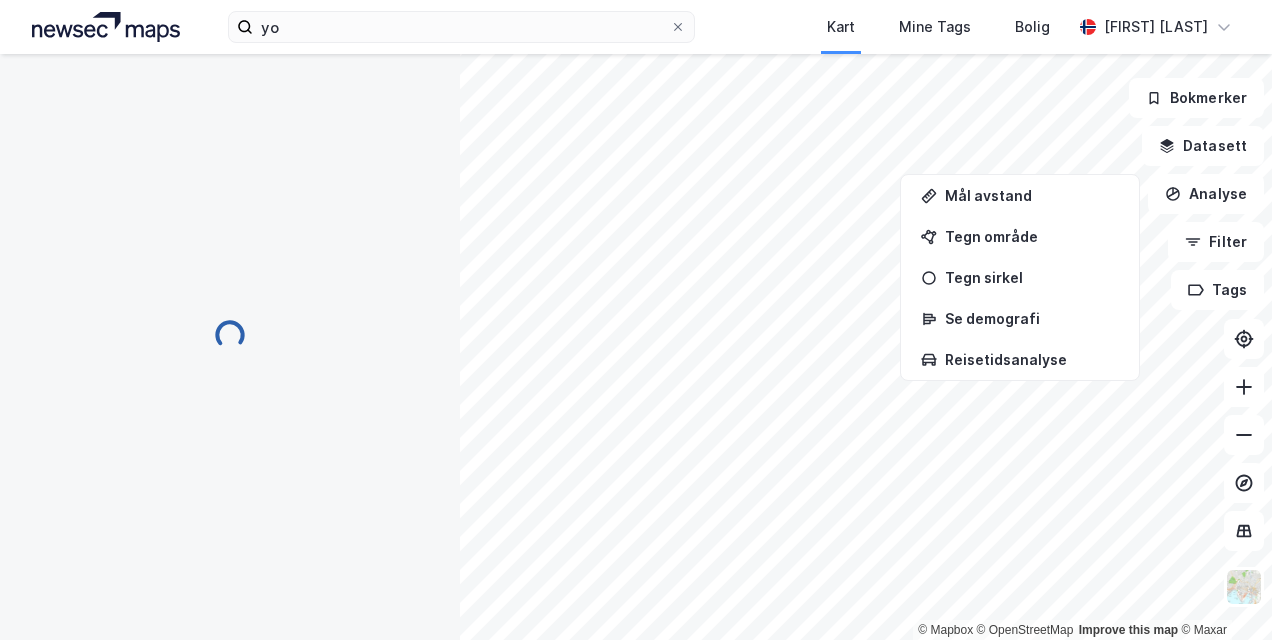 scroll, scrollTop: 20, scrollLeft: 0, axis: vertical 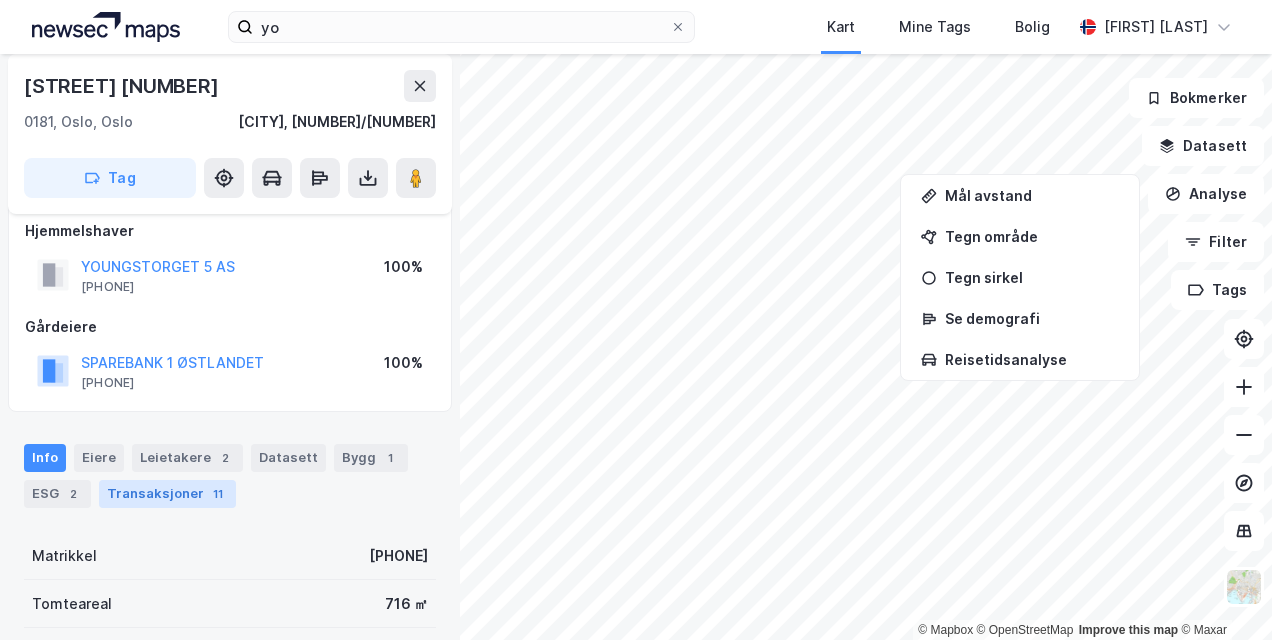 click on "Transaksjoner 11" at bounding box center [167, 494] 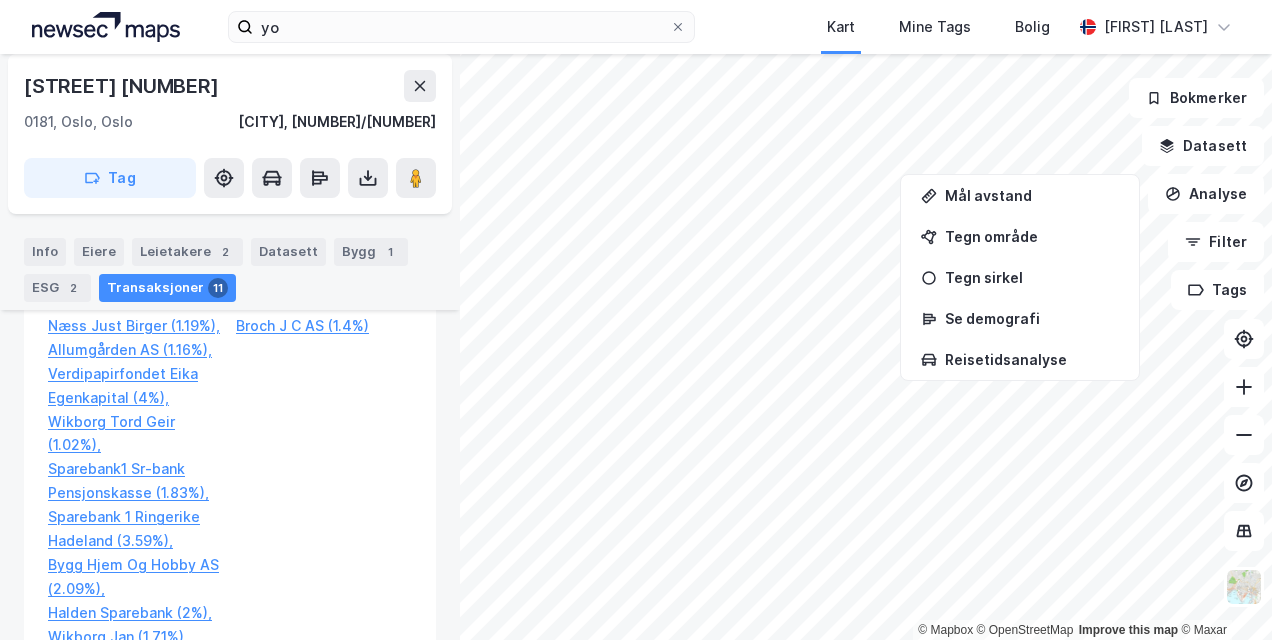 scroll, scrollTop: 4925, scrollLeft: 0, axis: vertical 